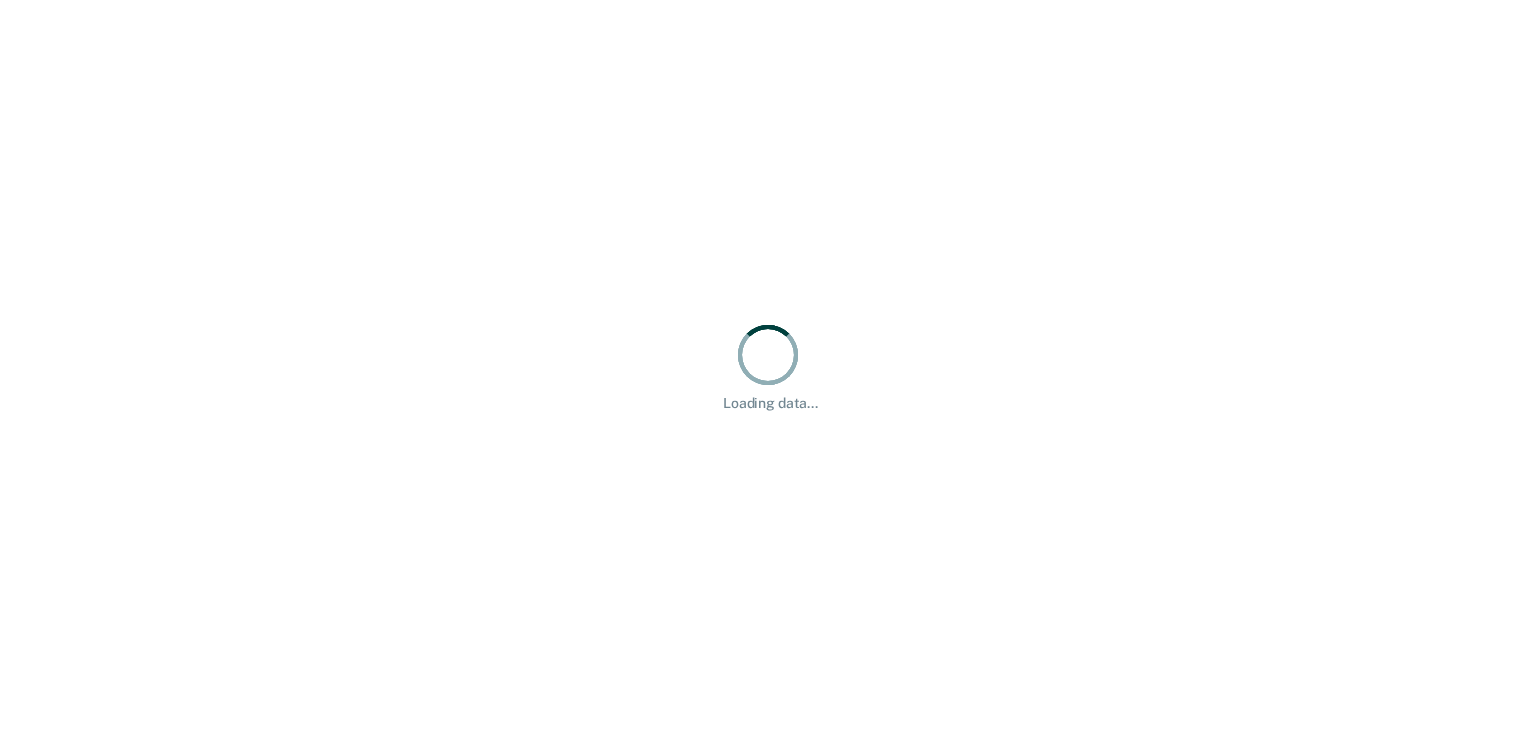 scroll, scrollTop: 0, scrollLeft: 0, axis: both 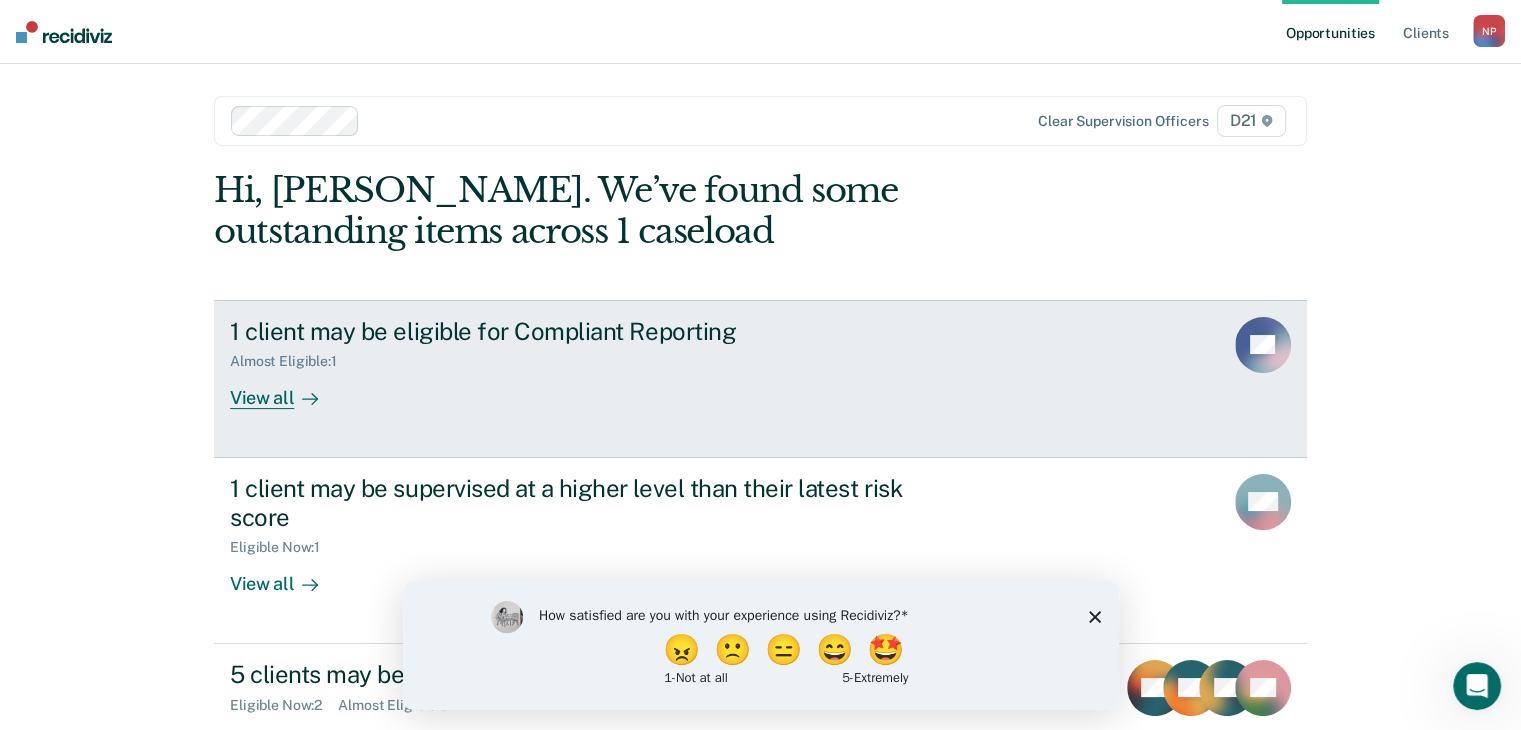 click on "View all" at bounding box center [286, 389] 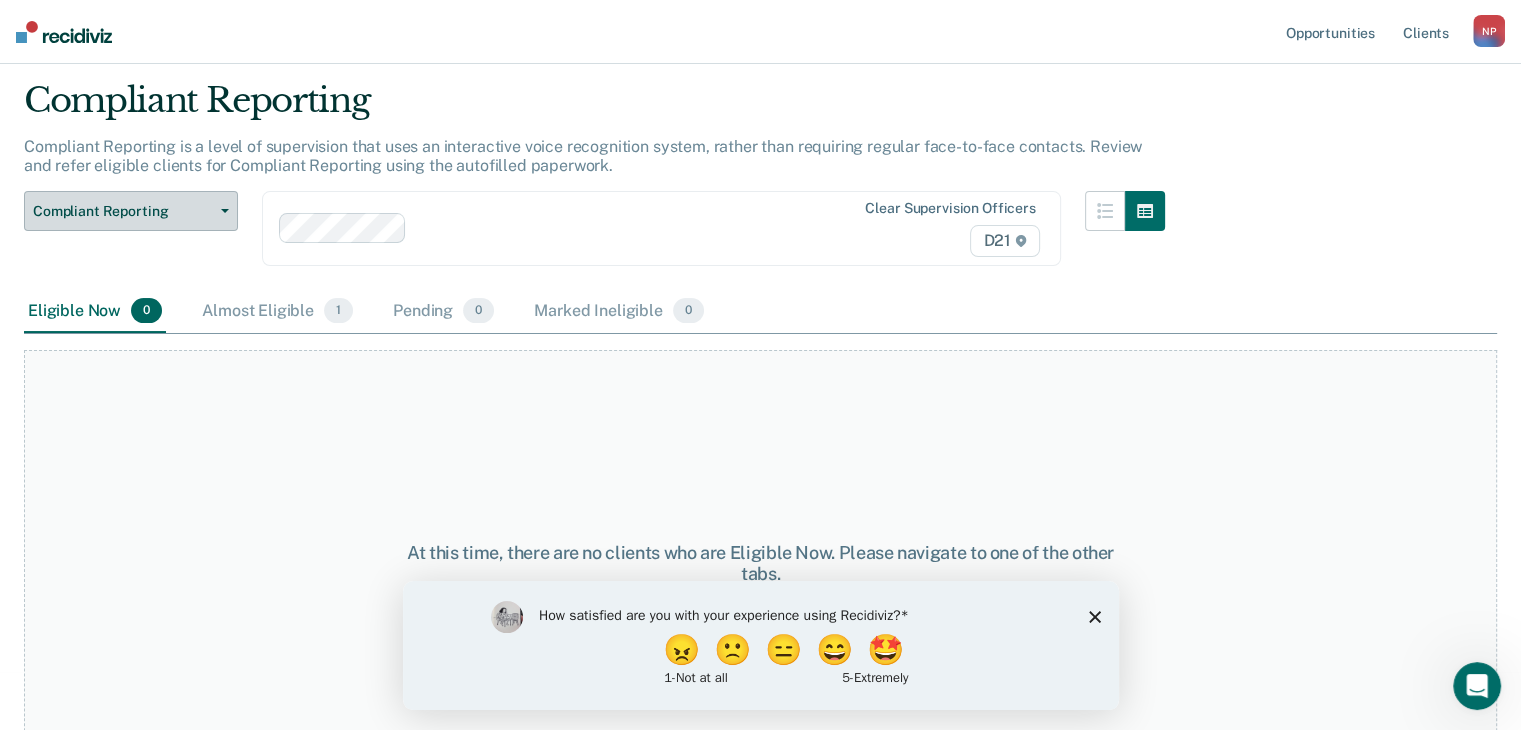 scroll, scrollTop: 102, scrollLeft: 0, axis: vertical 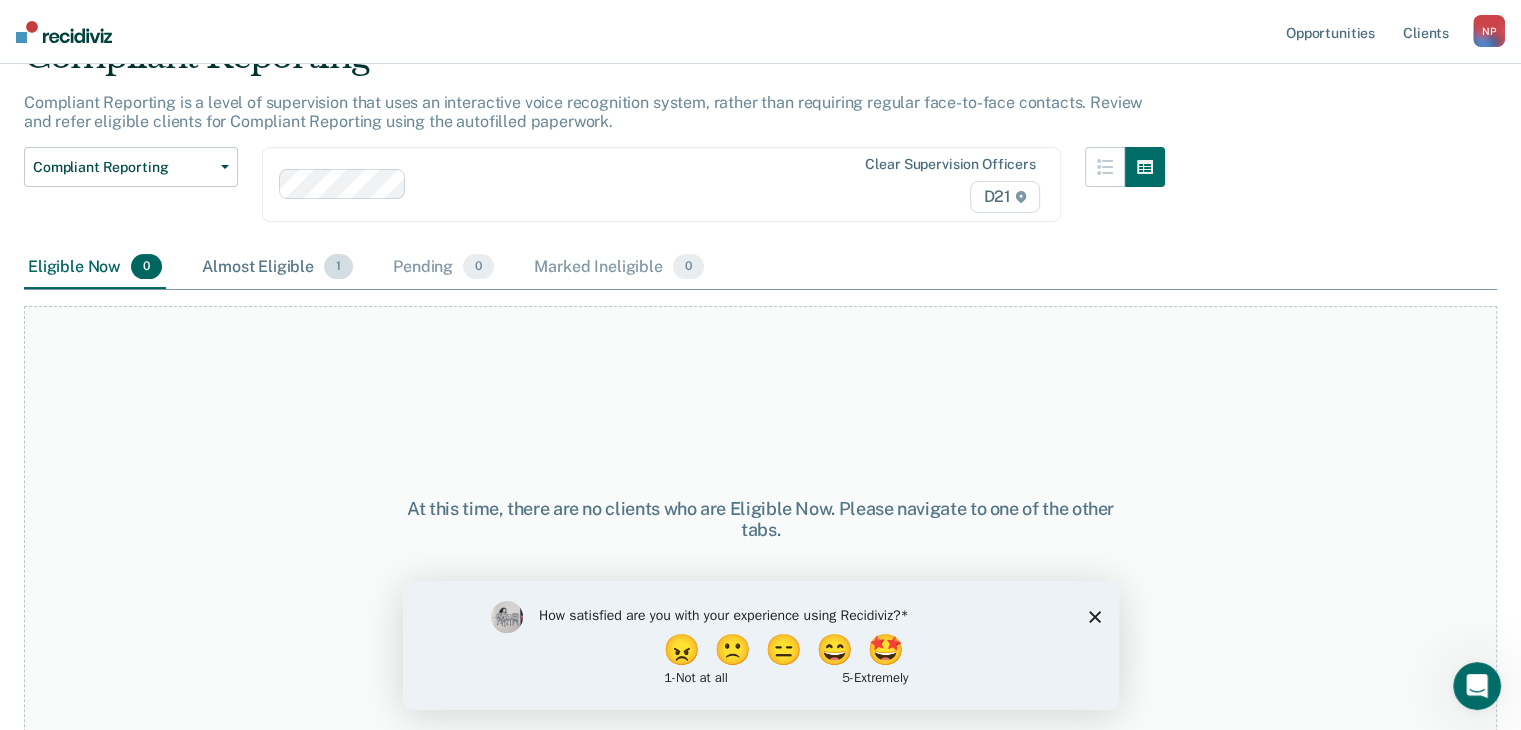 click on "Almost Eligible 1" at bounding box center [277, 268] 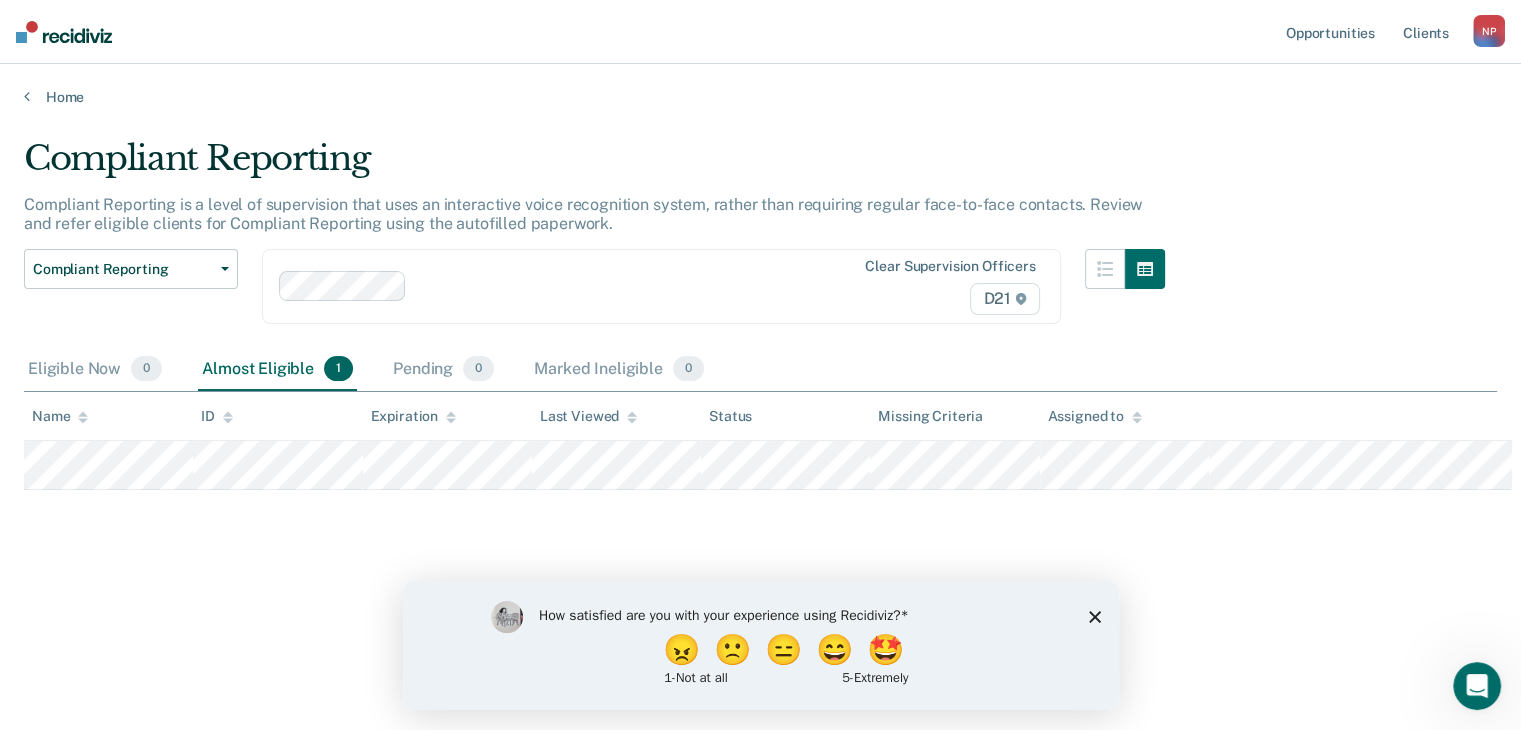 scroll, scrollTop: 0, scrollLeft: 0, axis: both 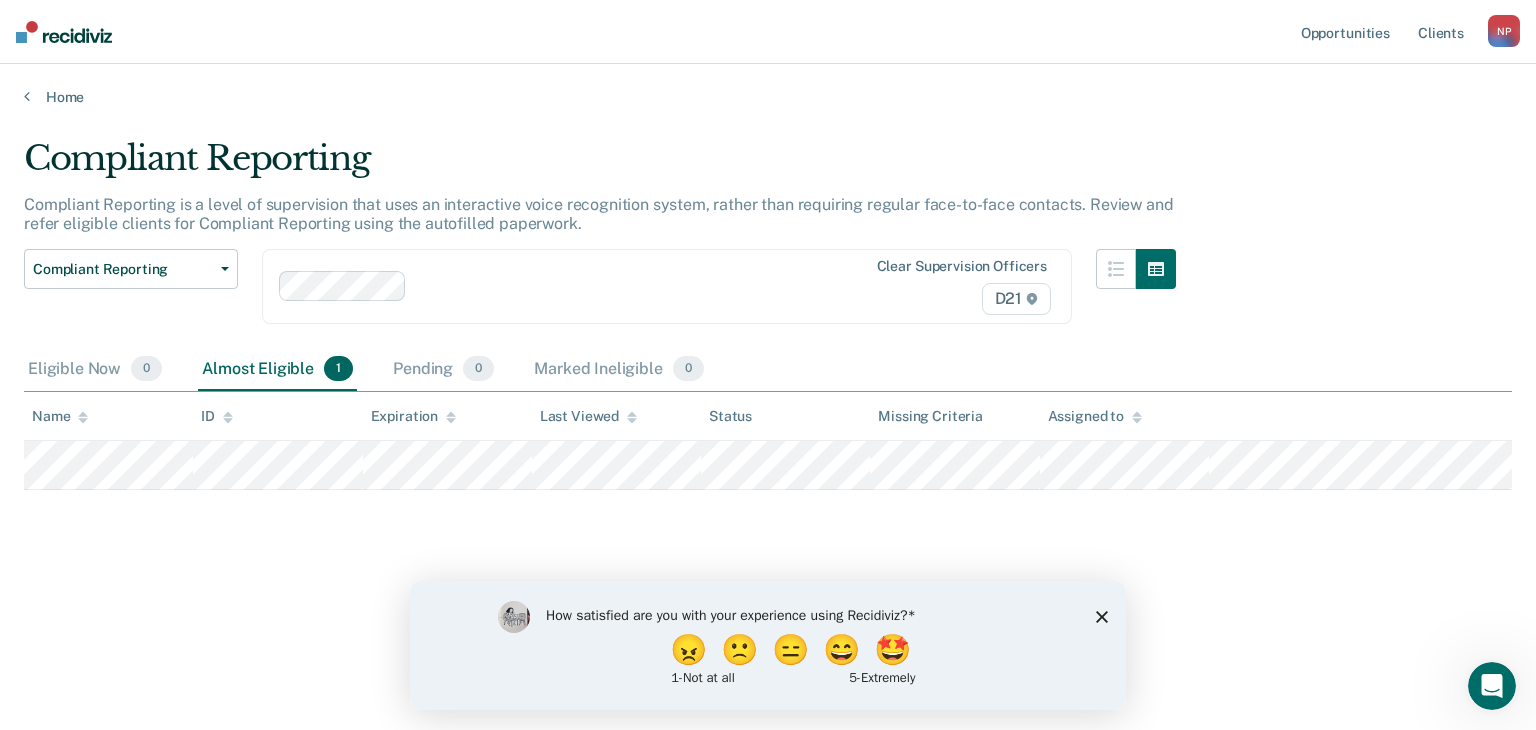 click 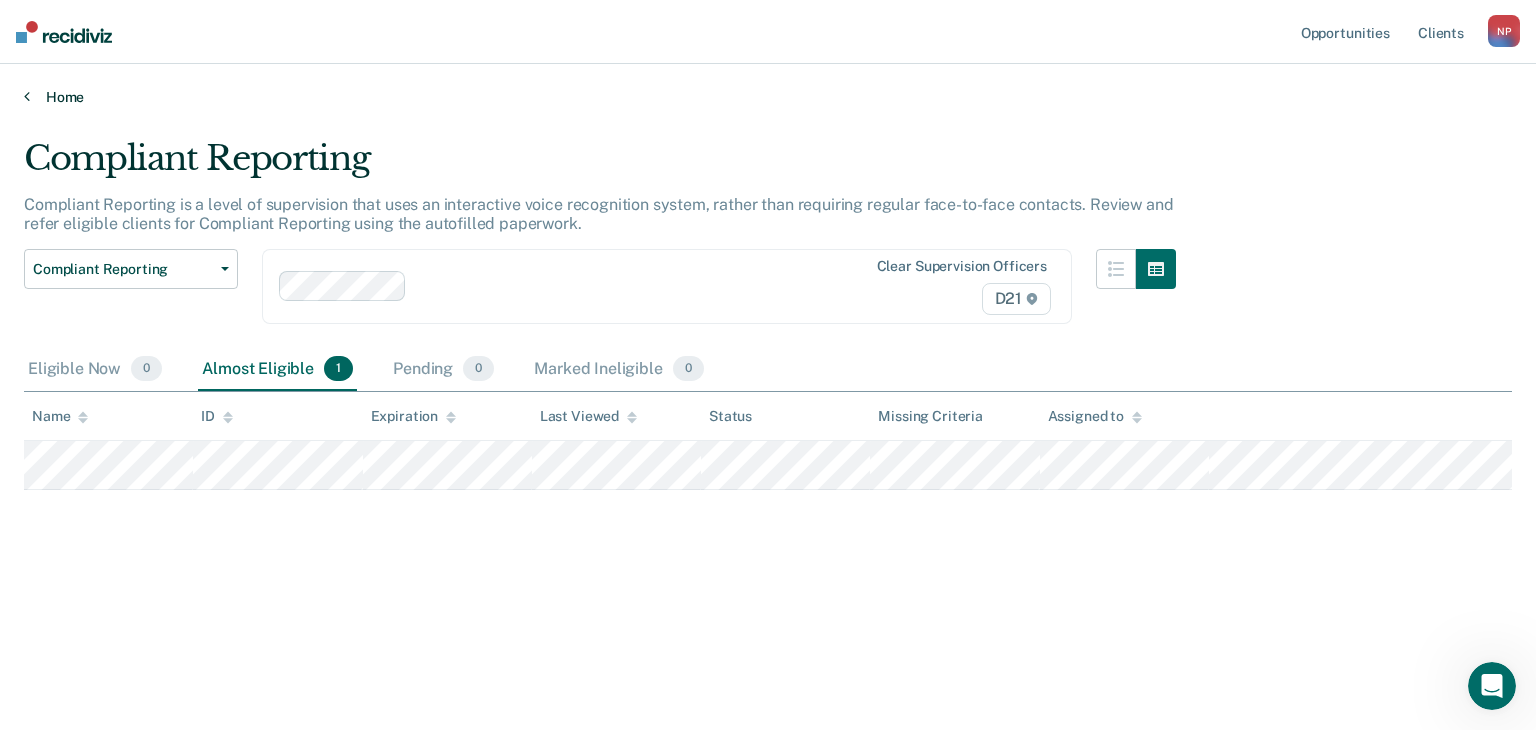 click on "Home" at bounding box center [768, 97] 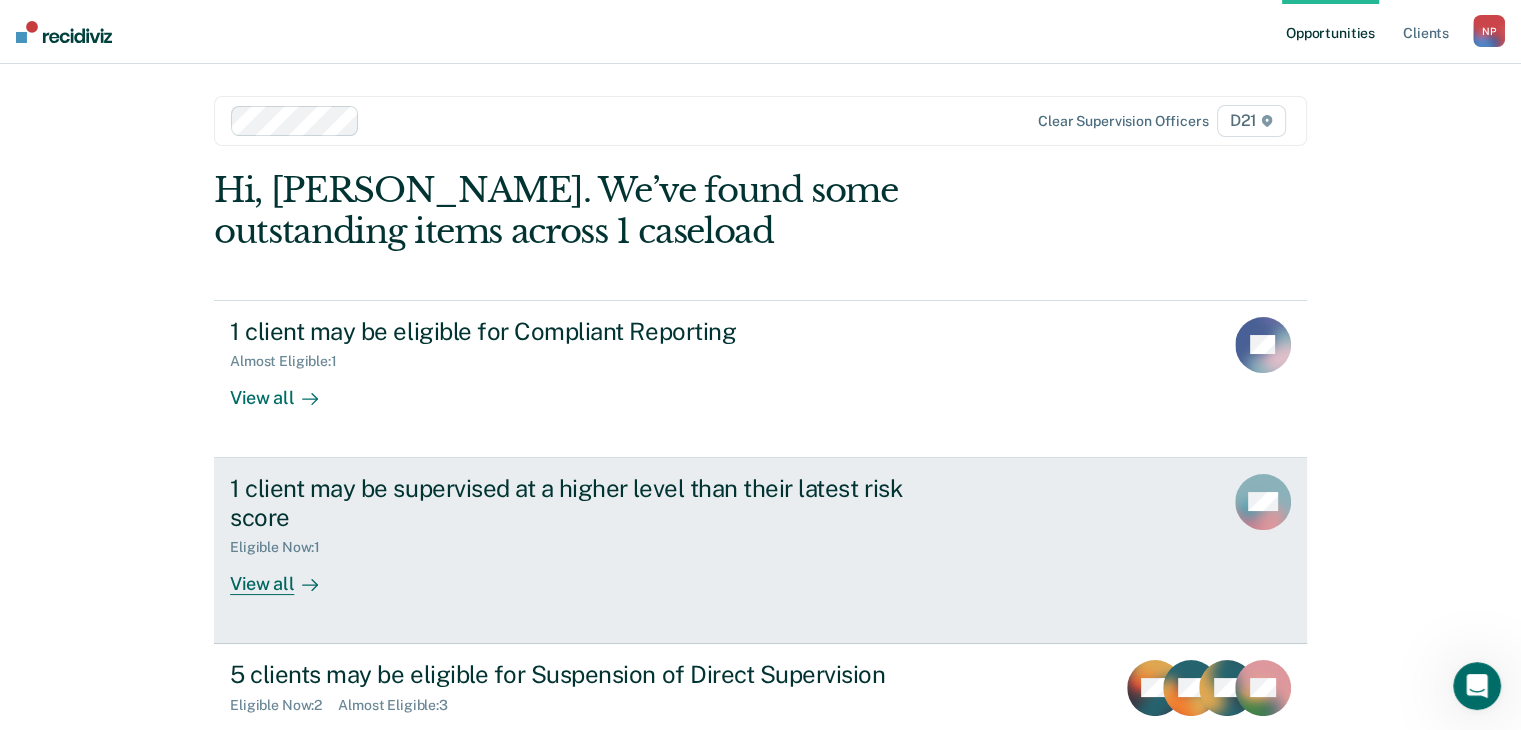 click on "View all" at bounding box center (286, 575) 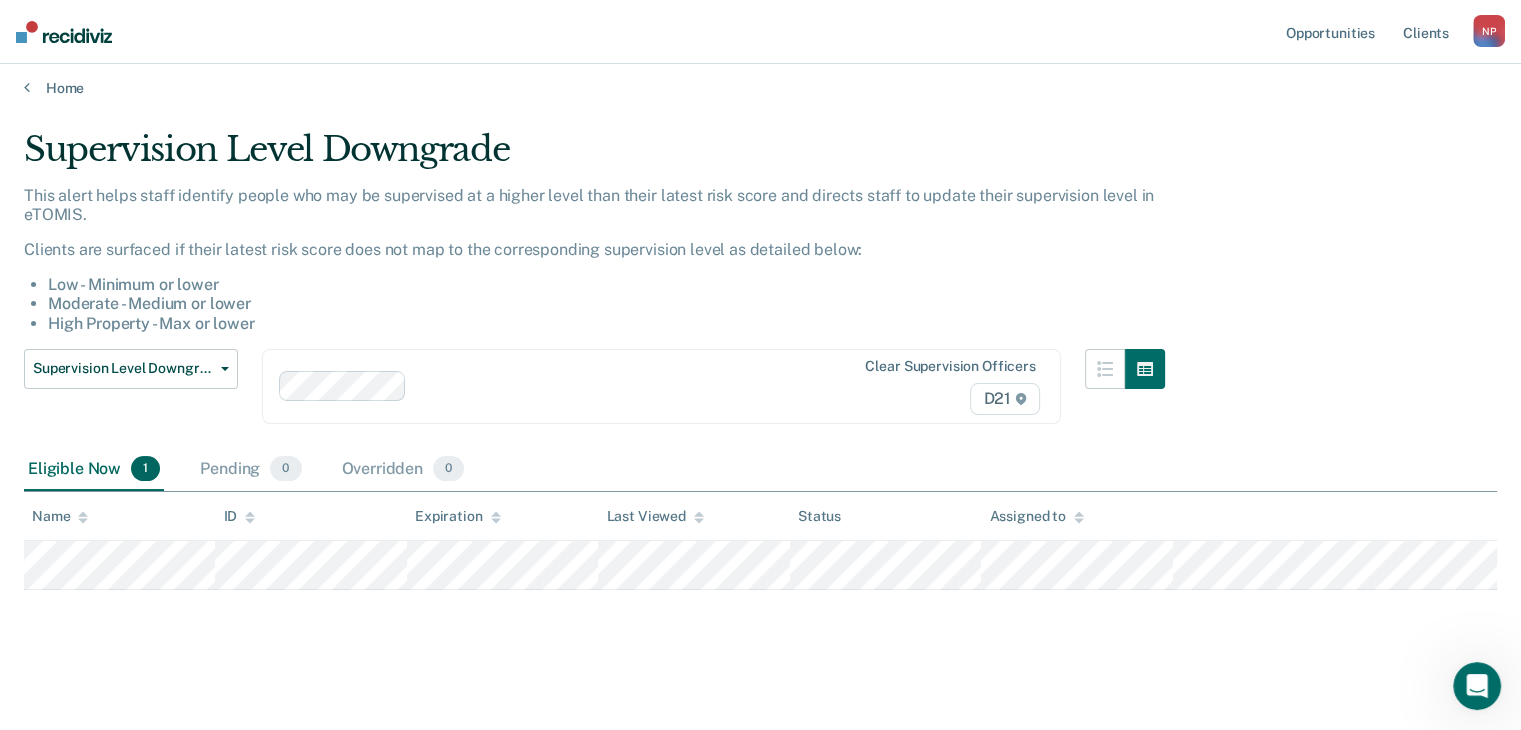 scroll, scrollTop: 12, scrollLeft: 0, axis: vertical 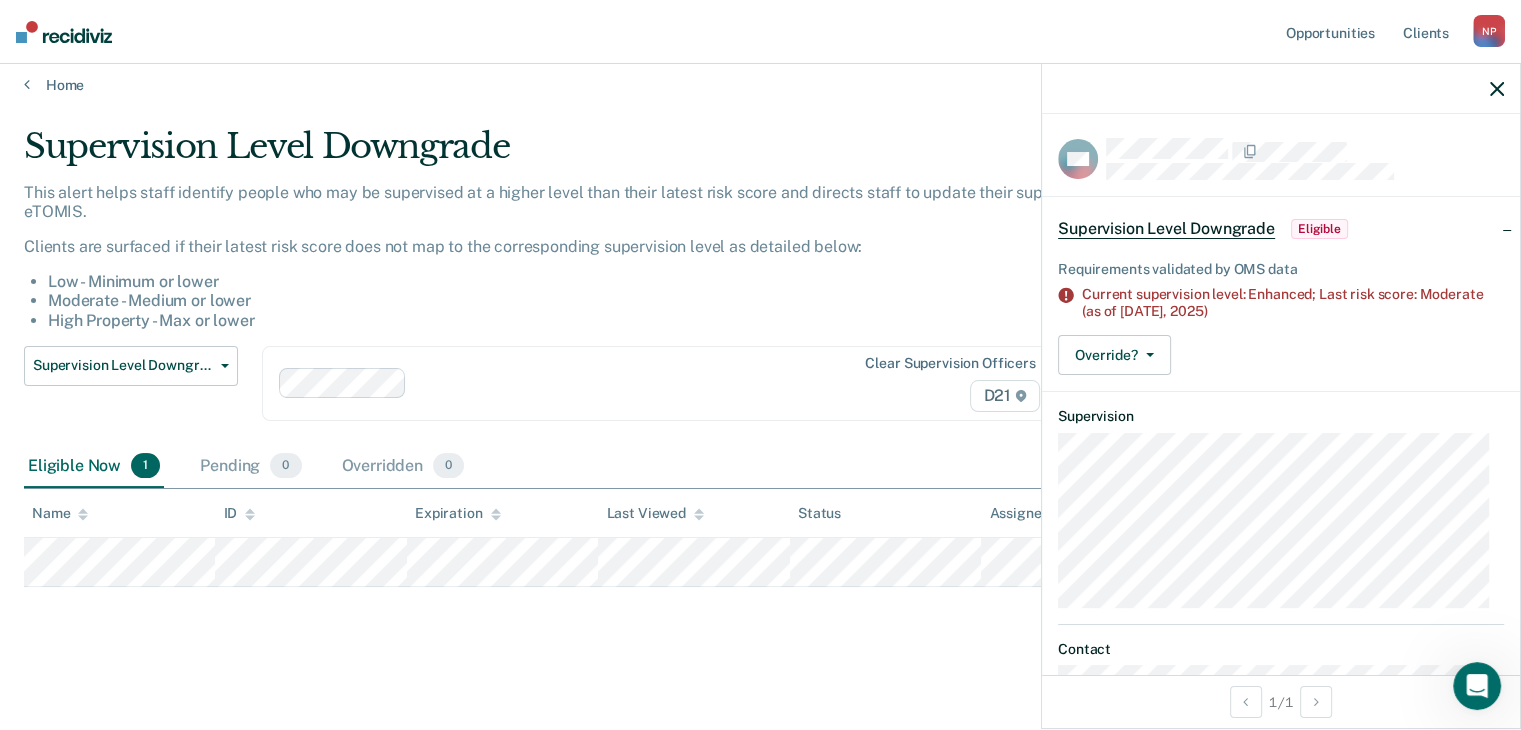 click at bounding box center (1281, 89) 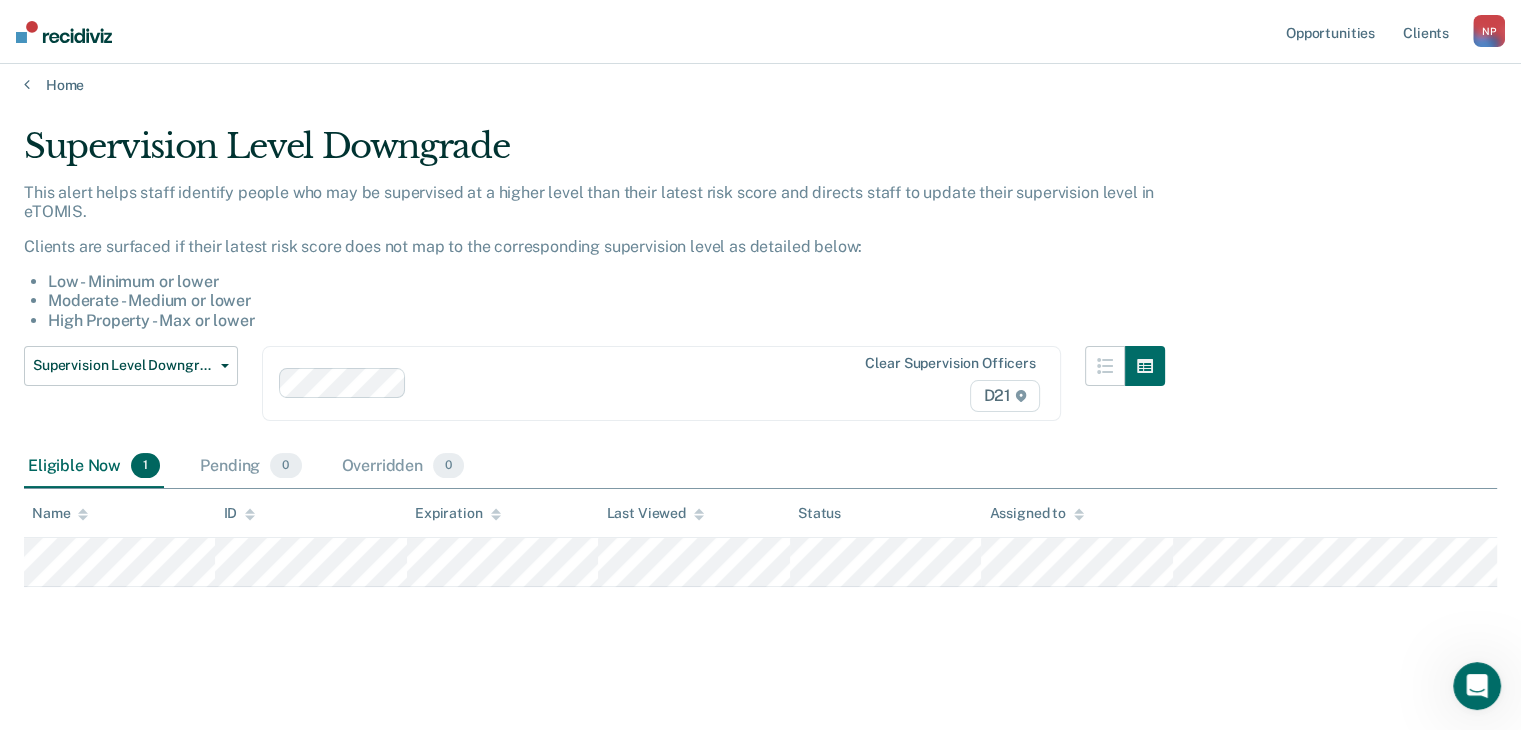 click on "Home" at bounding box center [760, 73] 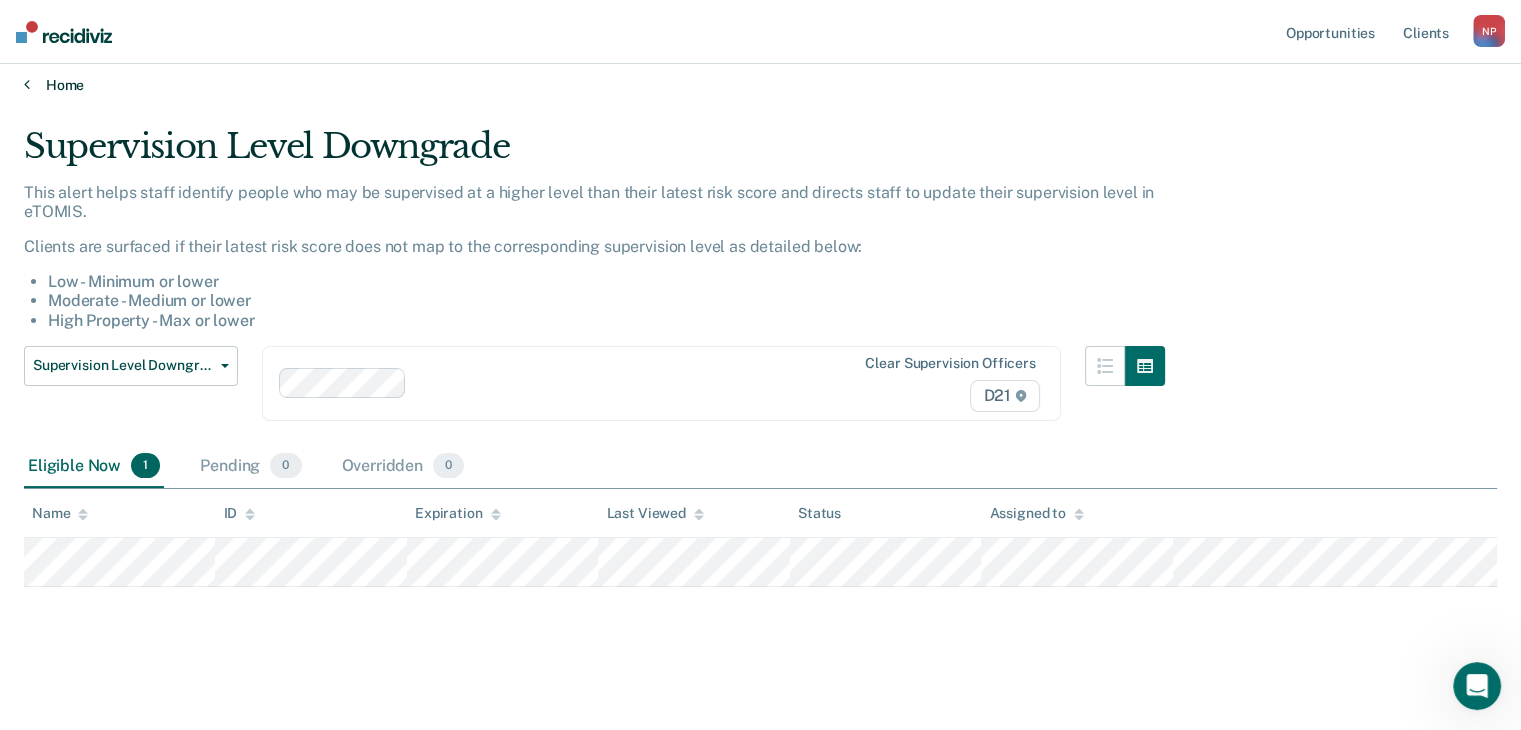 click at bounding box center (27, 84) 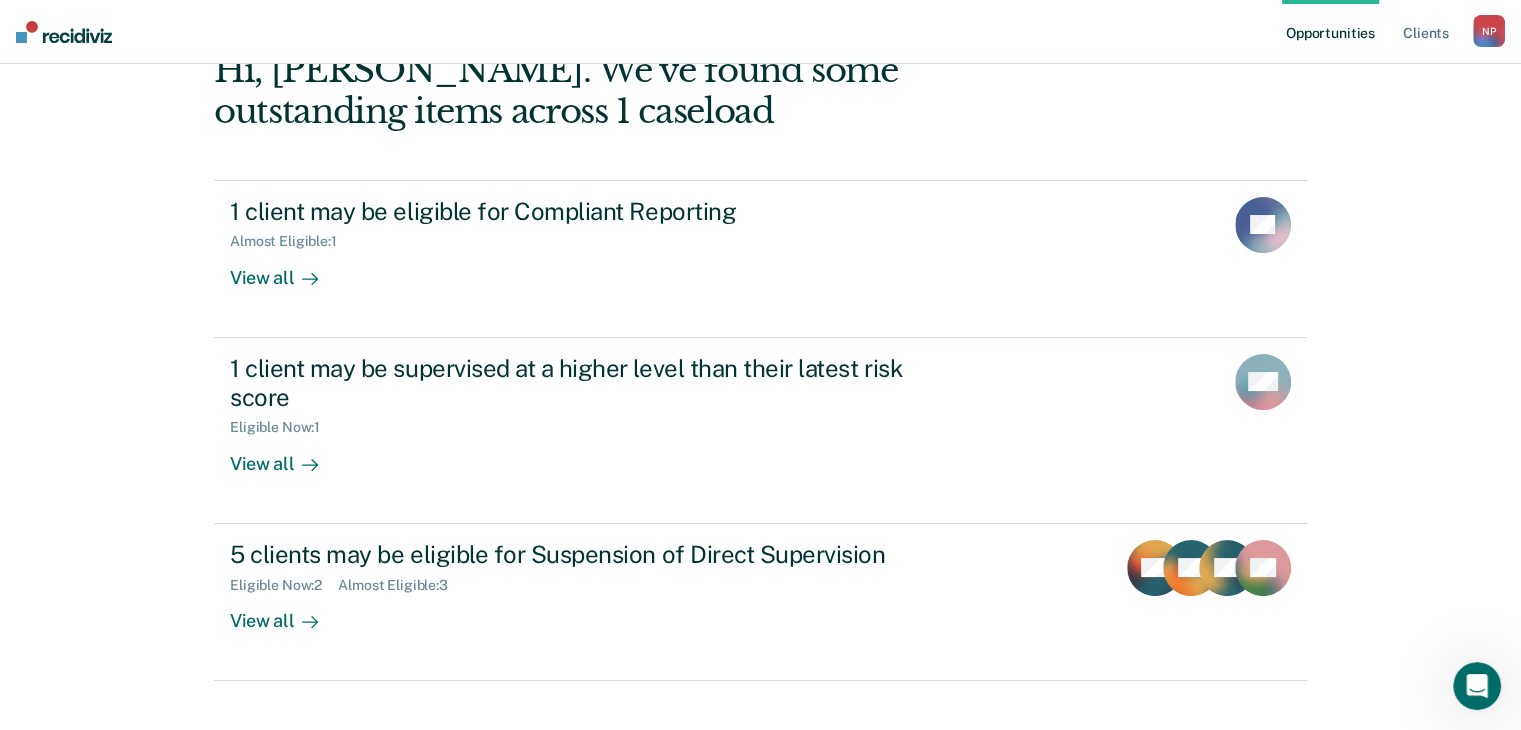 scroll, scrollTop: 150, scrollLeft: 0, axis: vertical 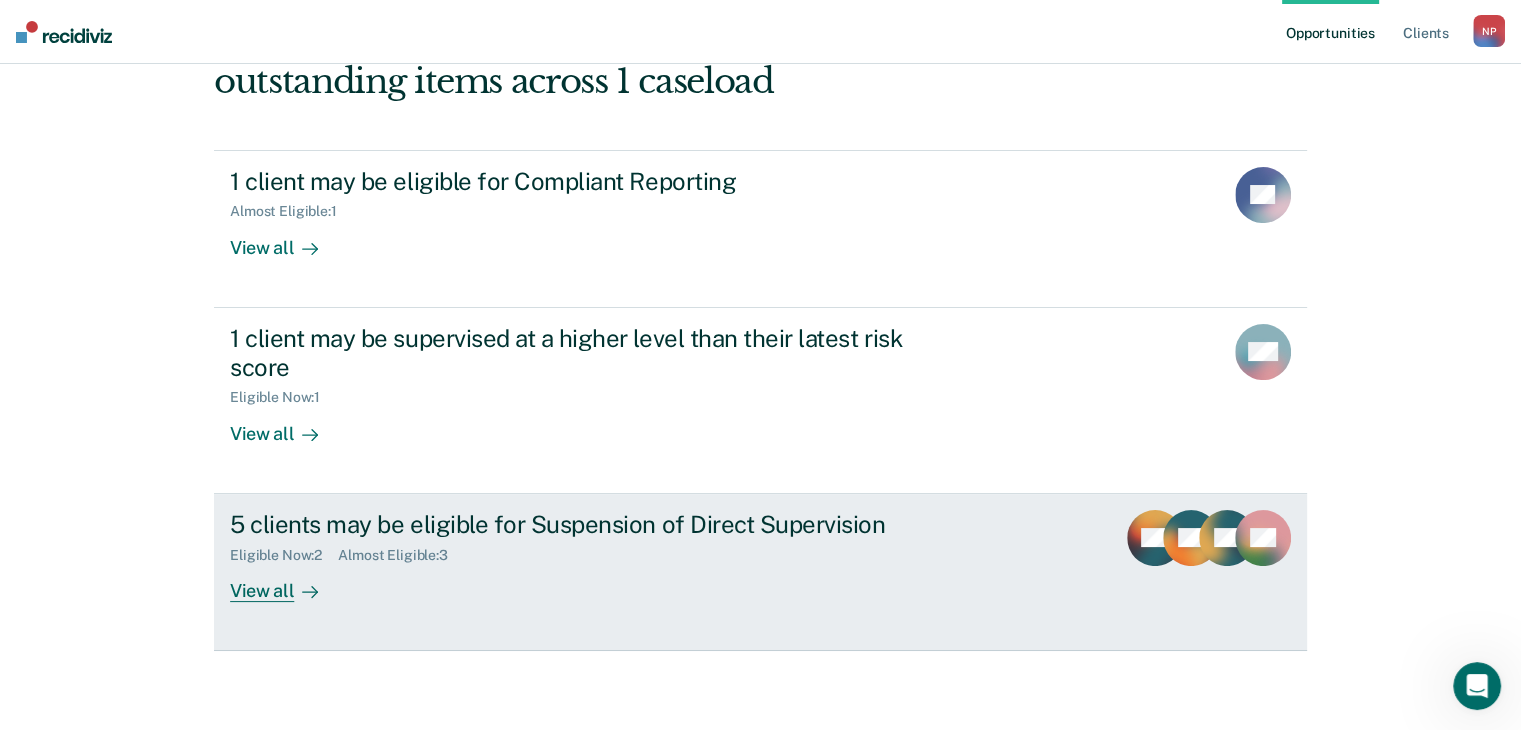 click on "View all" at bounding box center (286, 582) 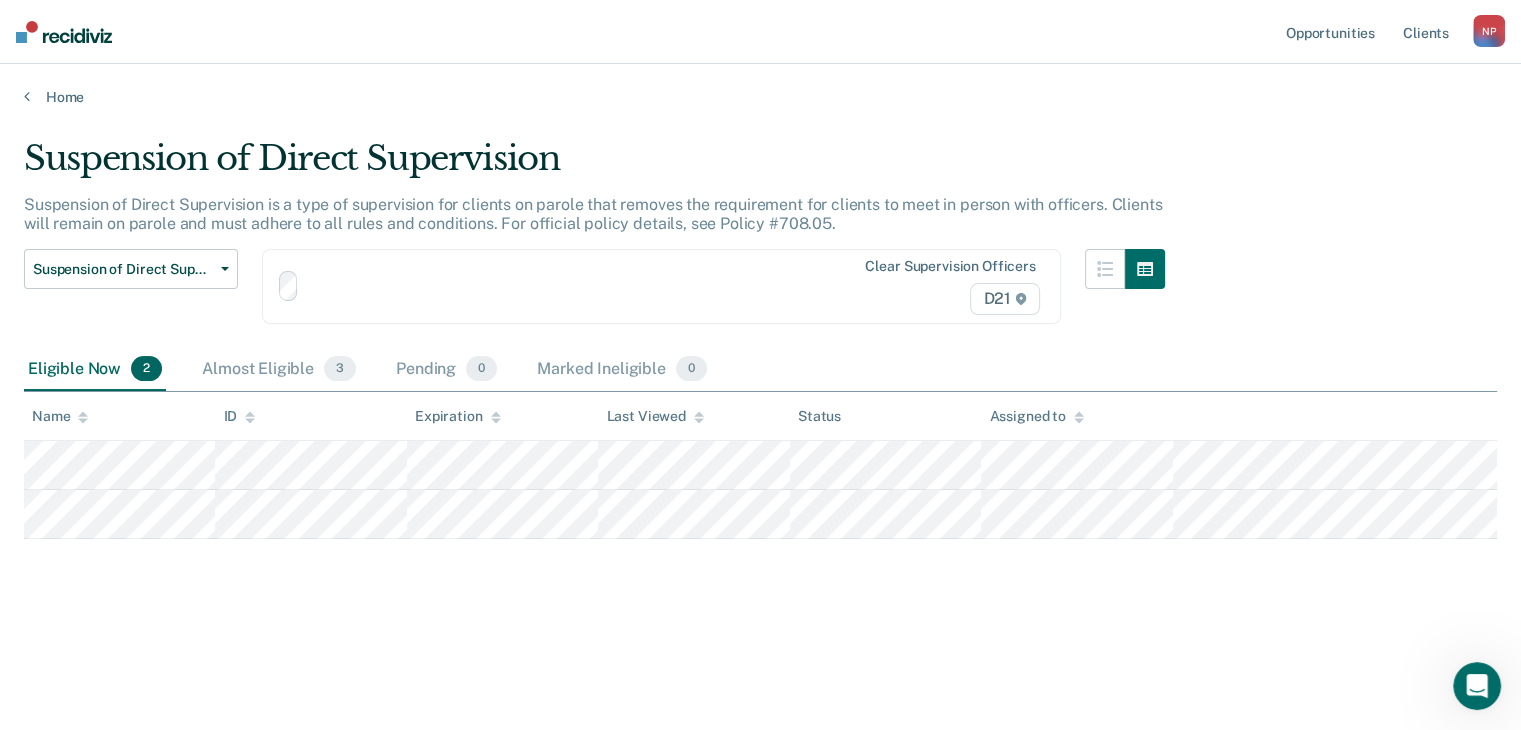 scroll, scrollTop: 0, scrollLeft: 0, axis: both 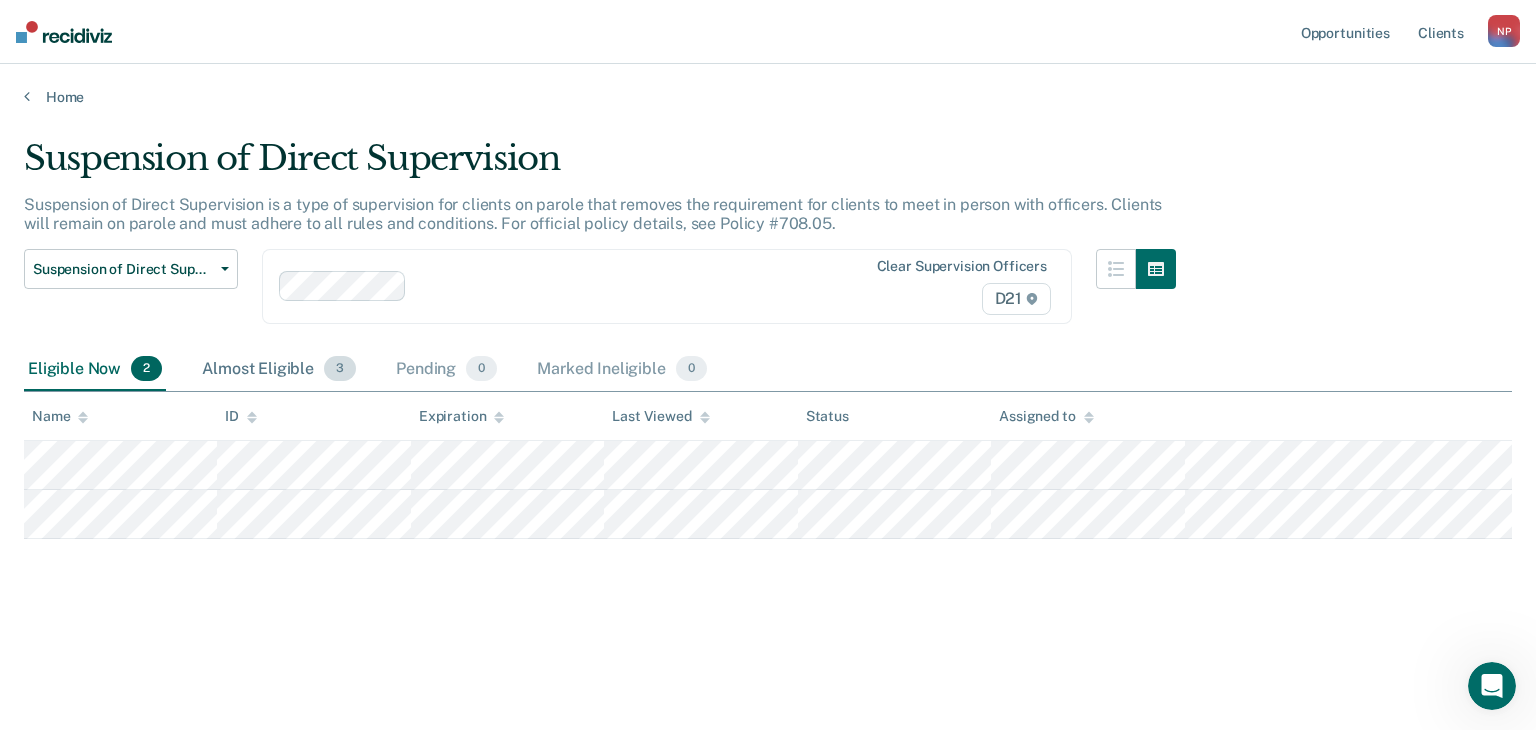 click on "Almost Eligible 3" at bounding box center (279, 370) 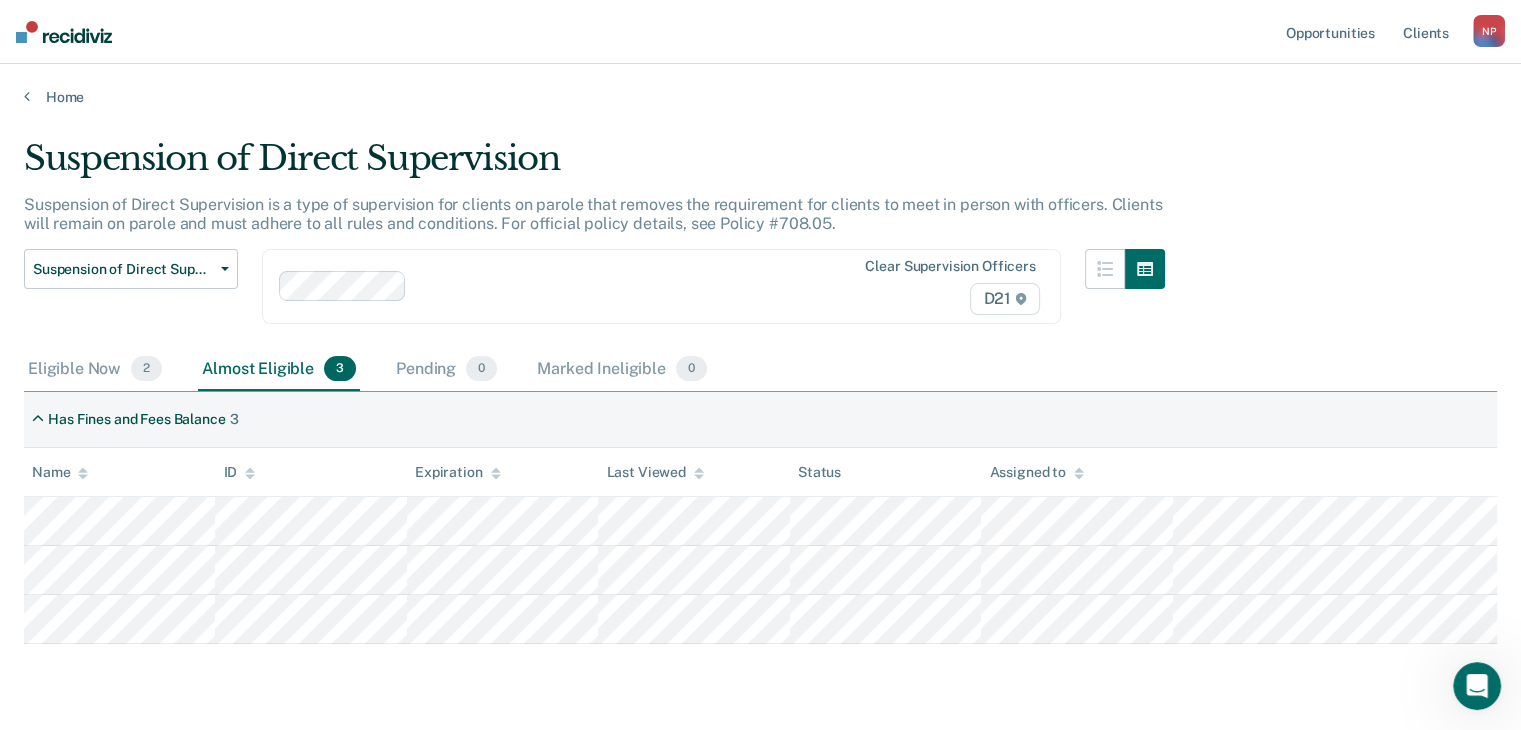 click on "Home" at bounding box center [760, 85] 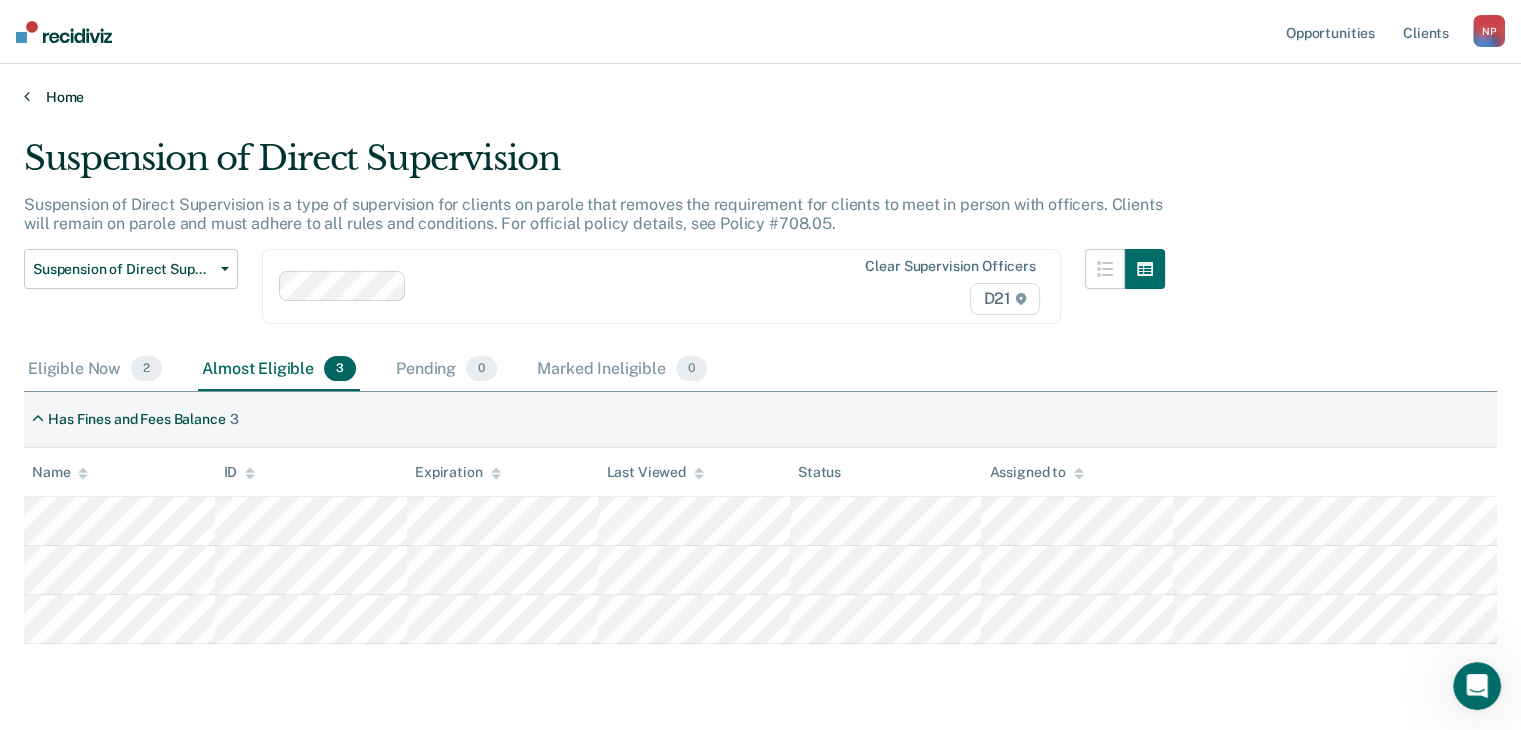 click on "Home" at bounding box center [760, 97] 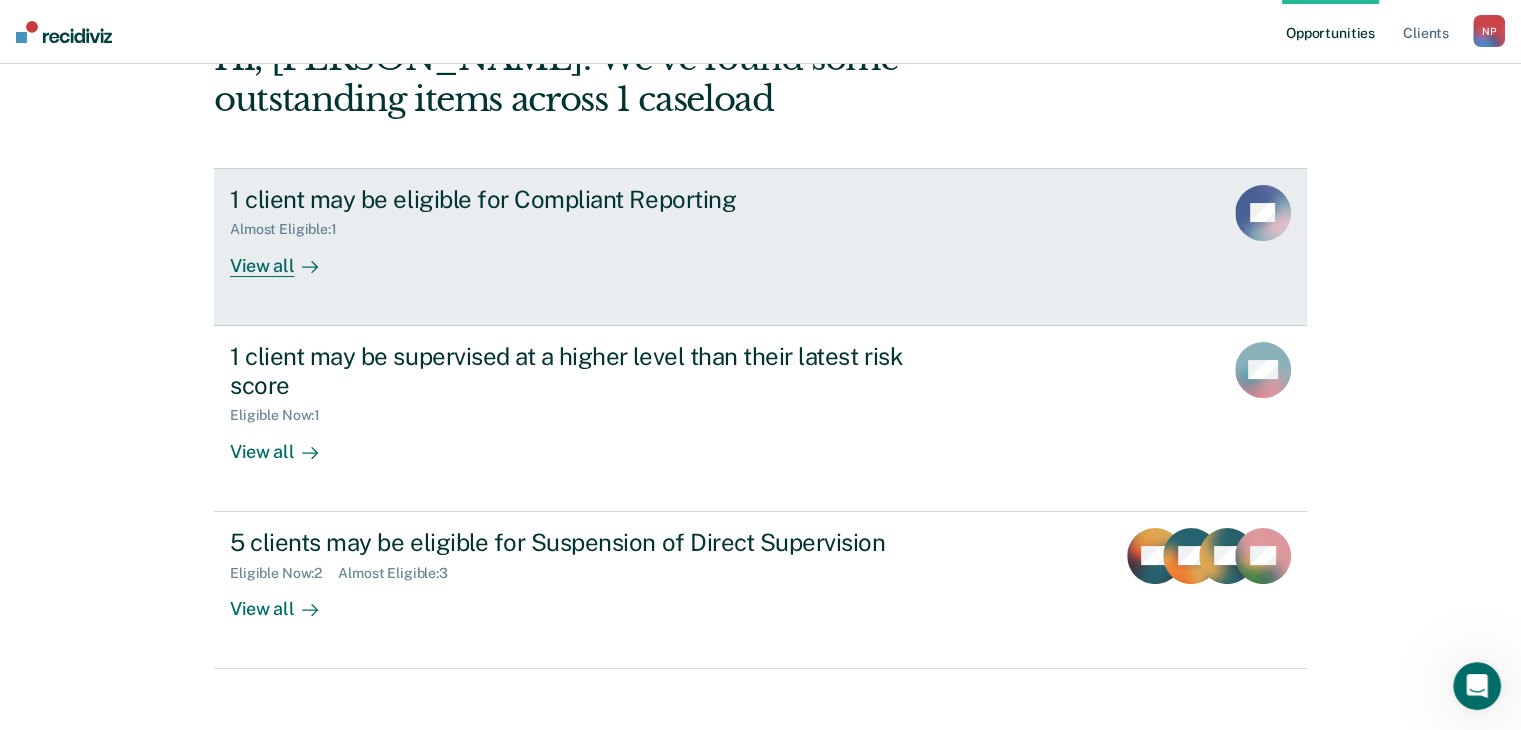 scroll, scrollTop: 150, scrollLeft: 0, axis: vertical 